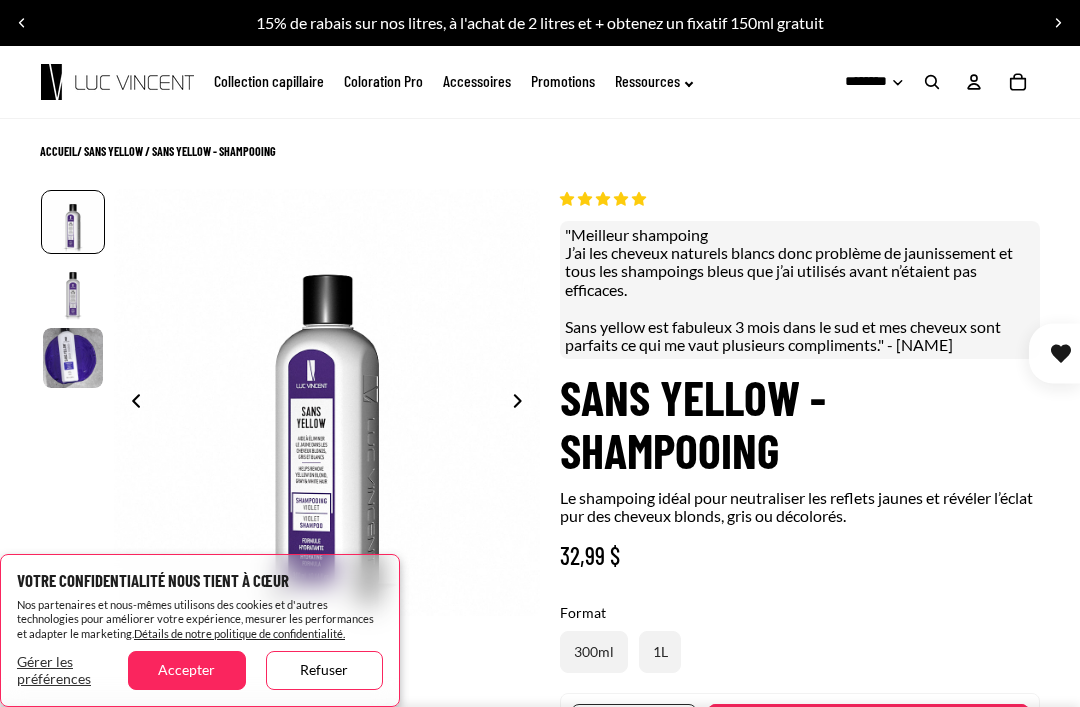 select on "**********" 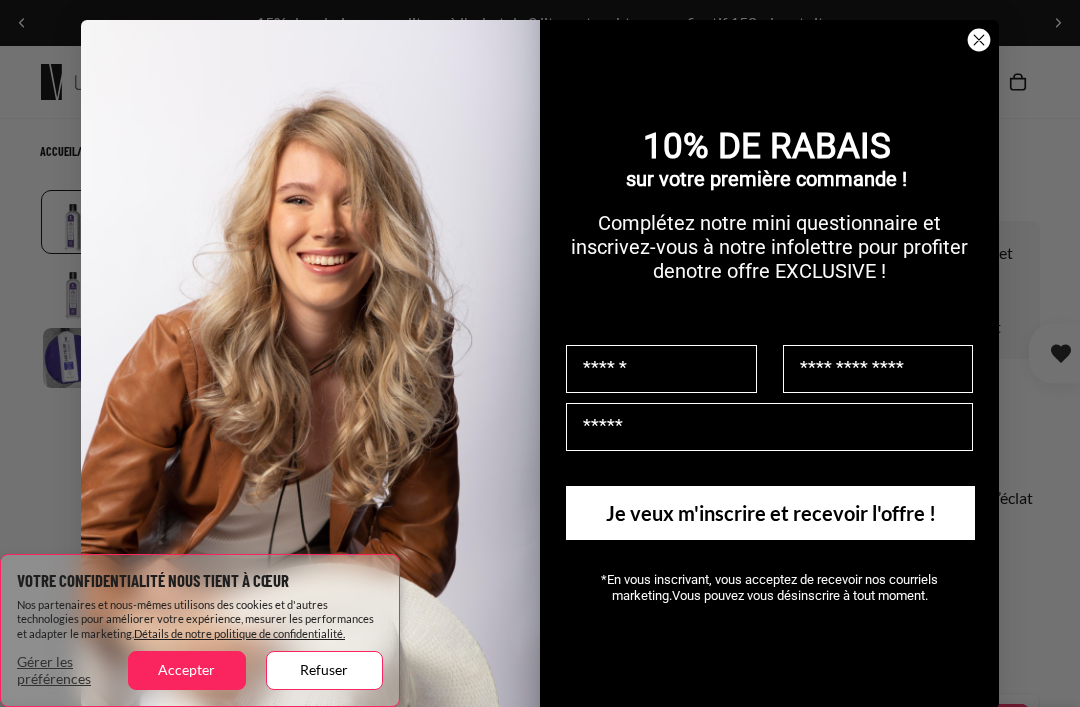 scroll, scrollTop: 0, scrollLeft: 0, axis: both 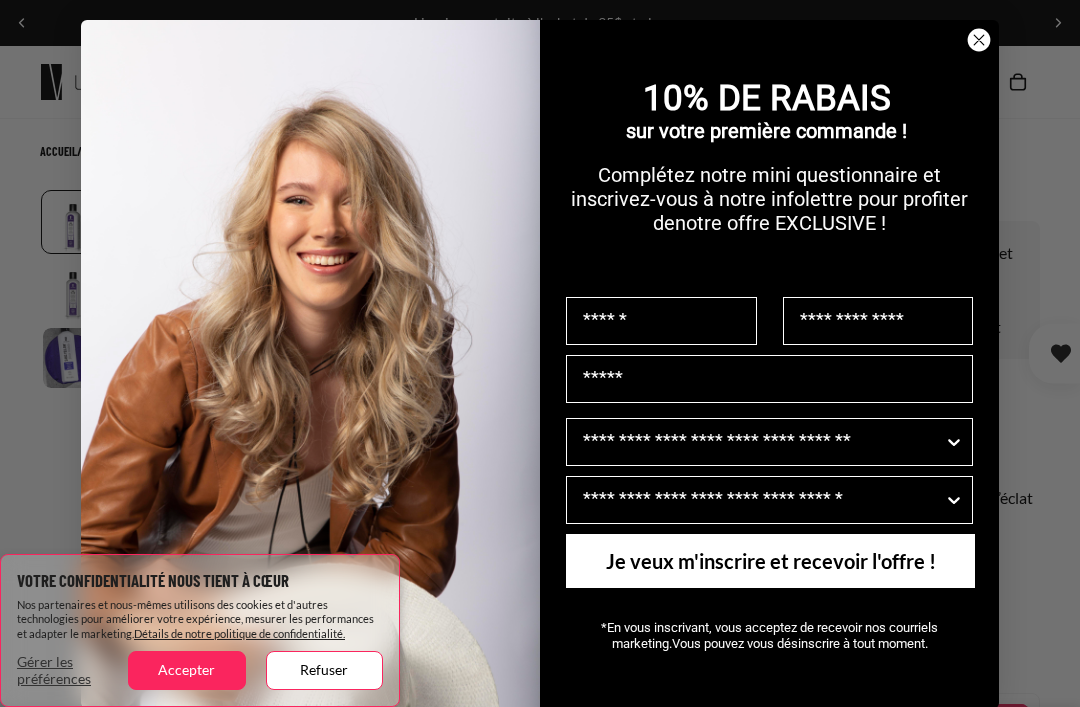 click 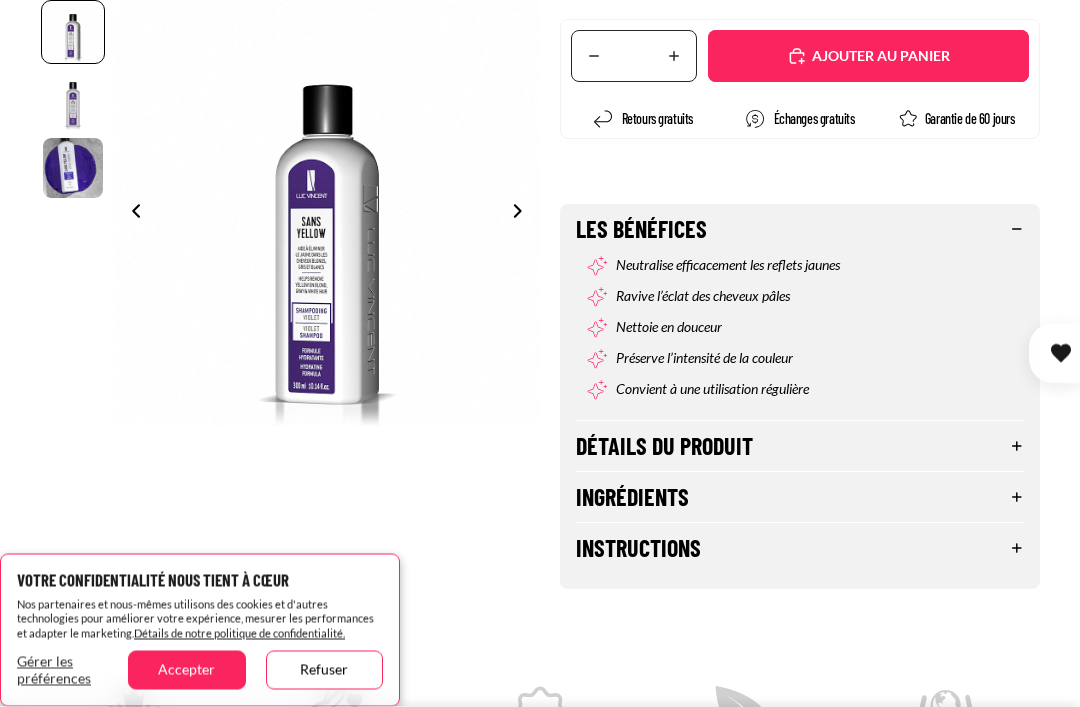 scroll, scrollTop: 674, scrollLeft: 0, axis: vertical 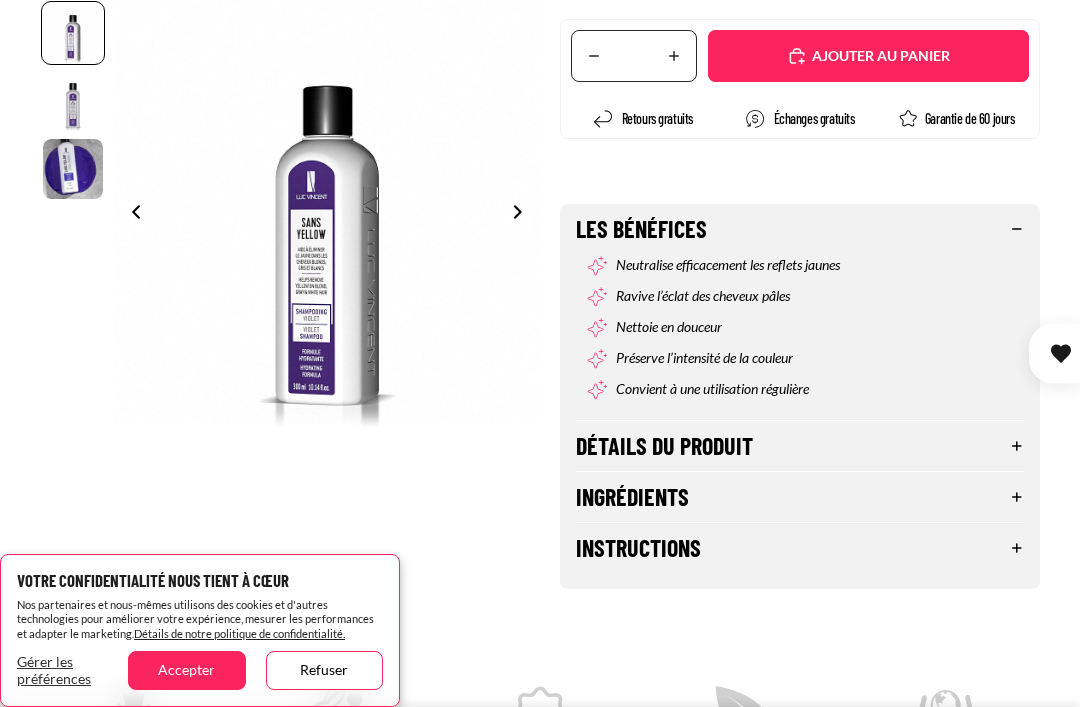 click on "Détails du produit" at bounding box center (800, 446) 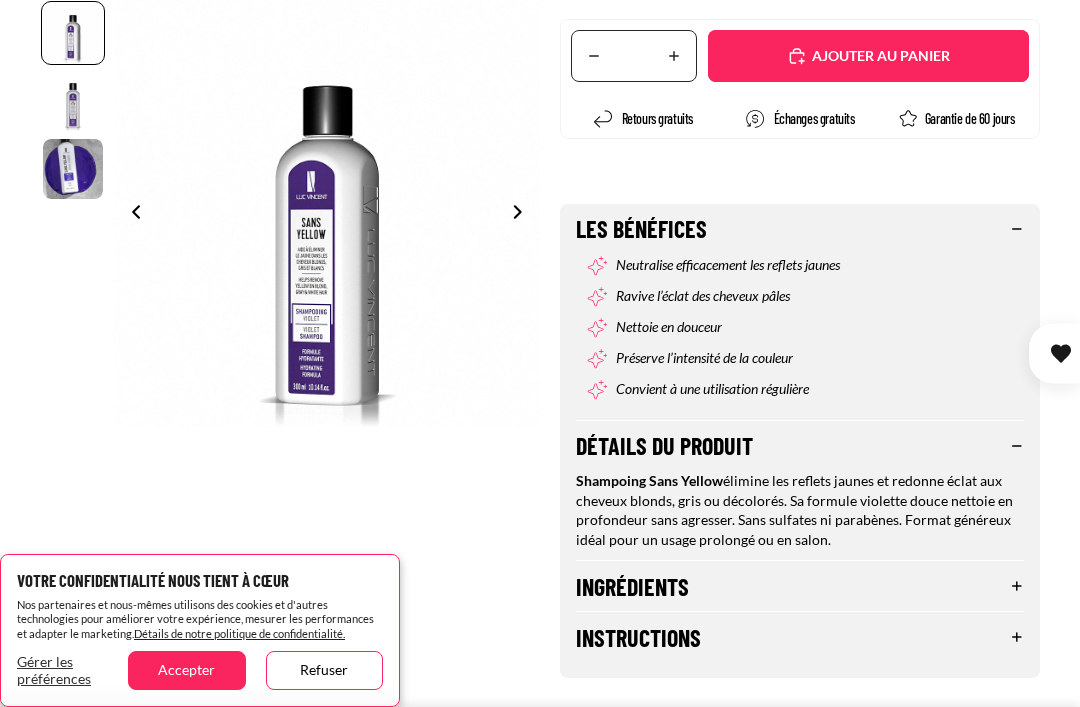 click on "Ingrédients" at bounding box center (800, 586) 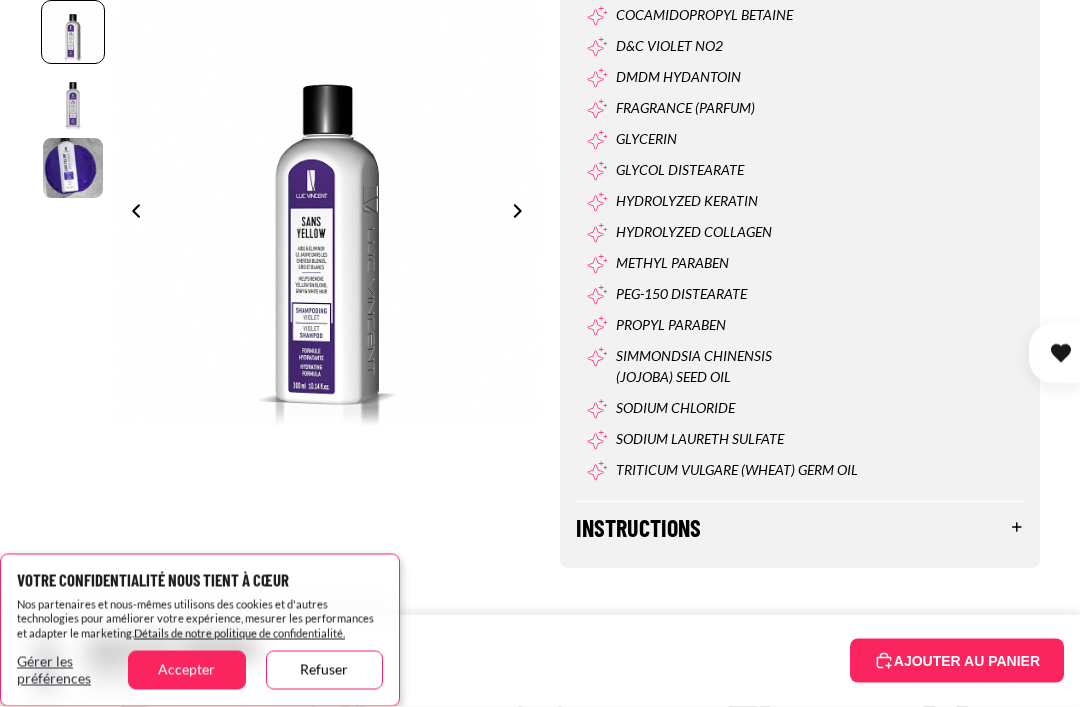 scroll, scrollTop: 1607, scrollLeft: 0, axis: vertical 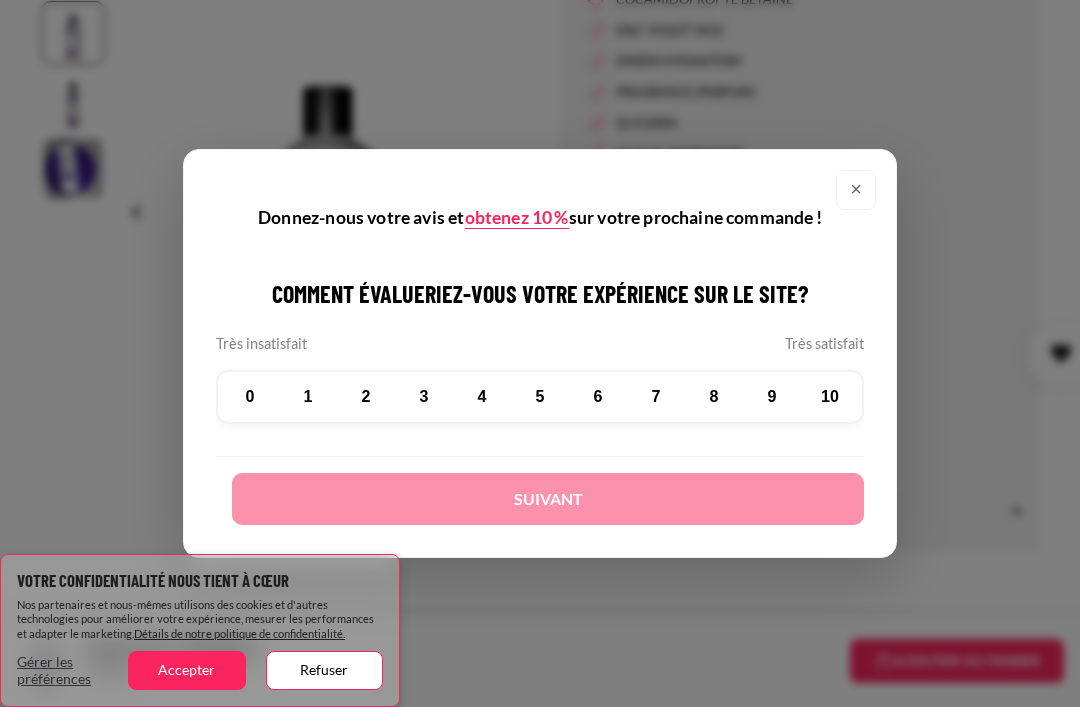 click on "×" at bounding box center [856, 190] 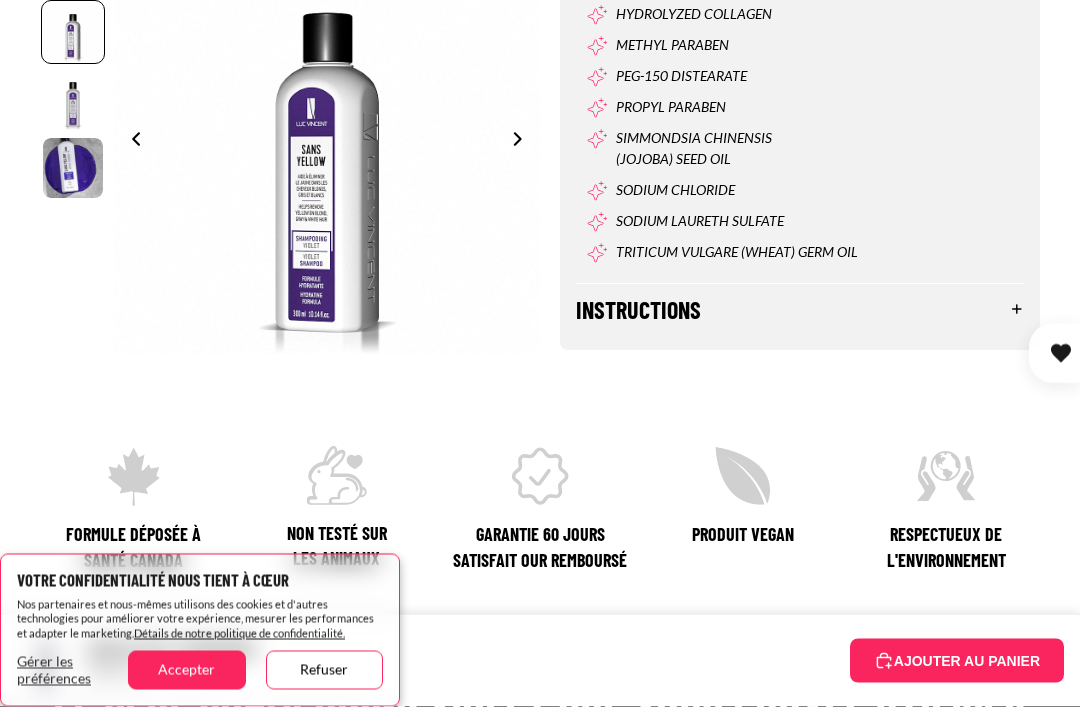 scroll, scrollTop: 1809, scrollLeft: 0, axis: vertical 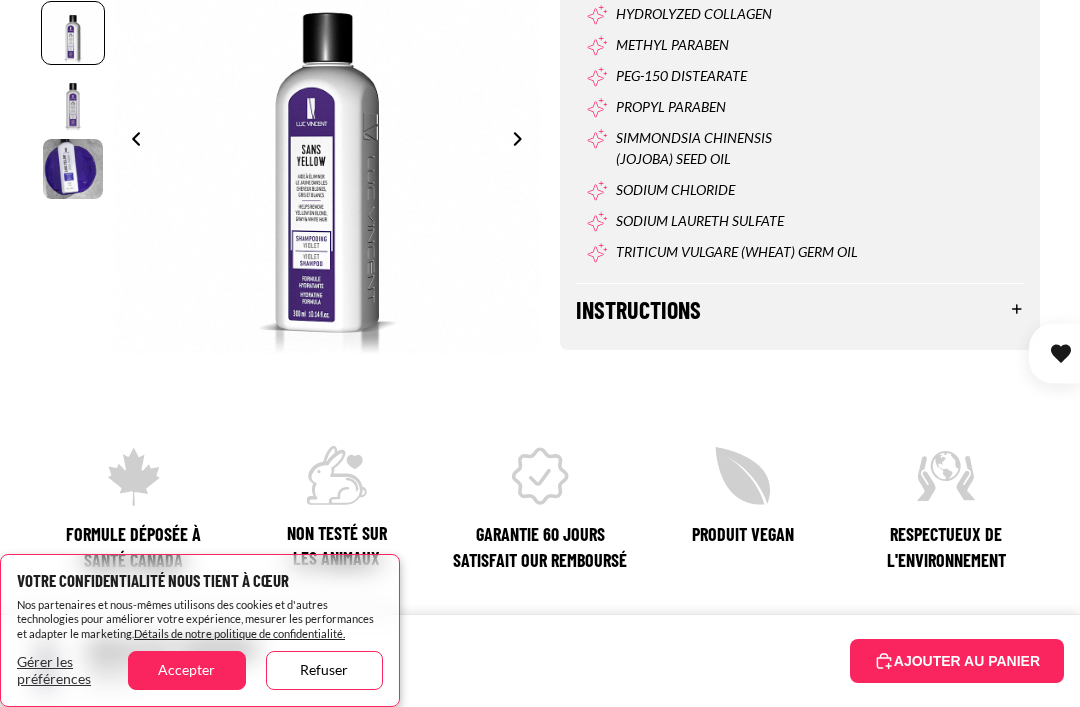 click on "Instructions" at bounding box center (800, 309) 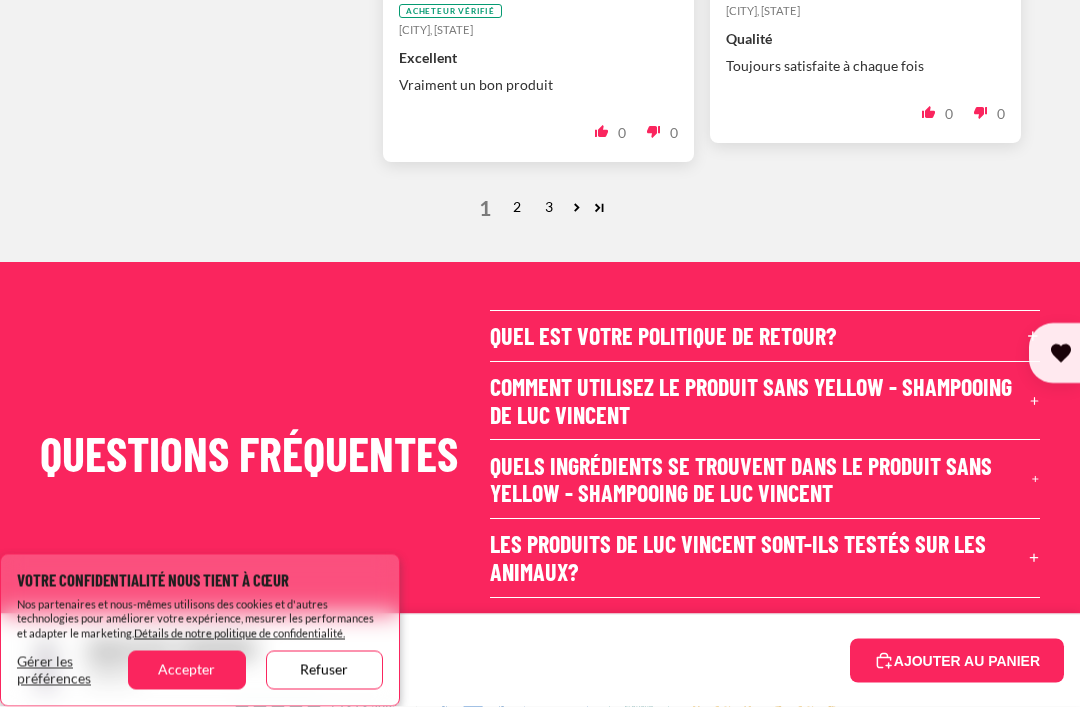 scroll, scrollTop: 6056, scrollLeft: 0, axis: vertical 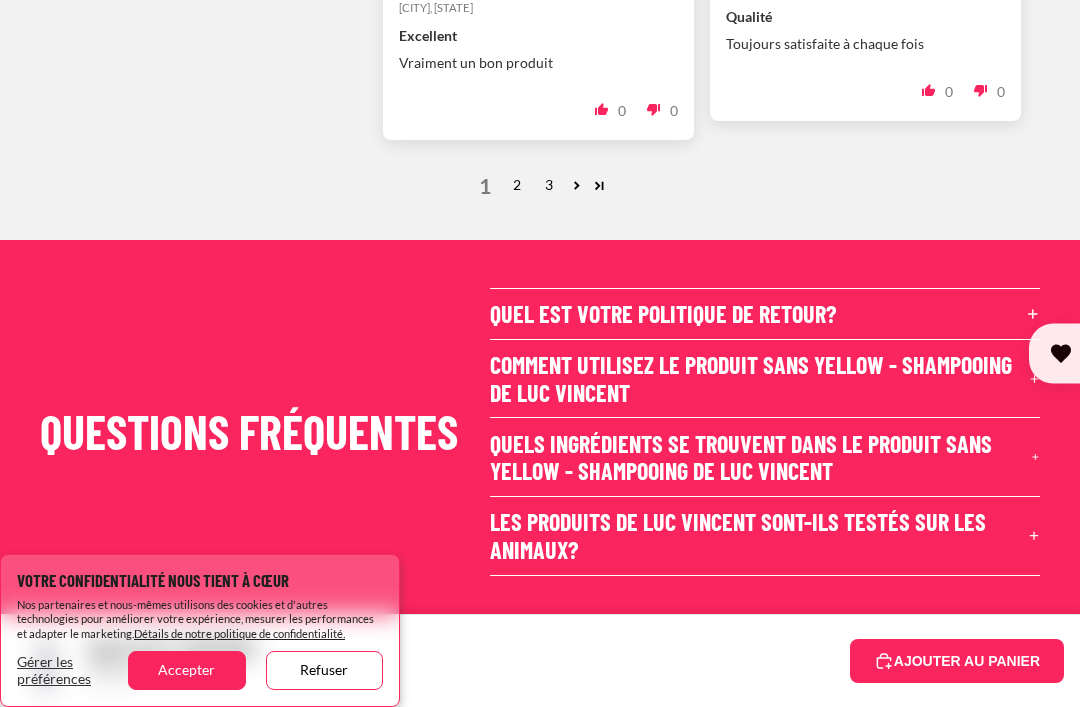 click on "Quel est votre politique de retour?" at bounding box center [765, 314] 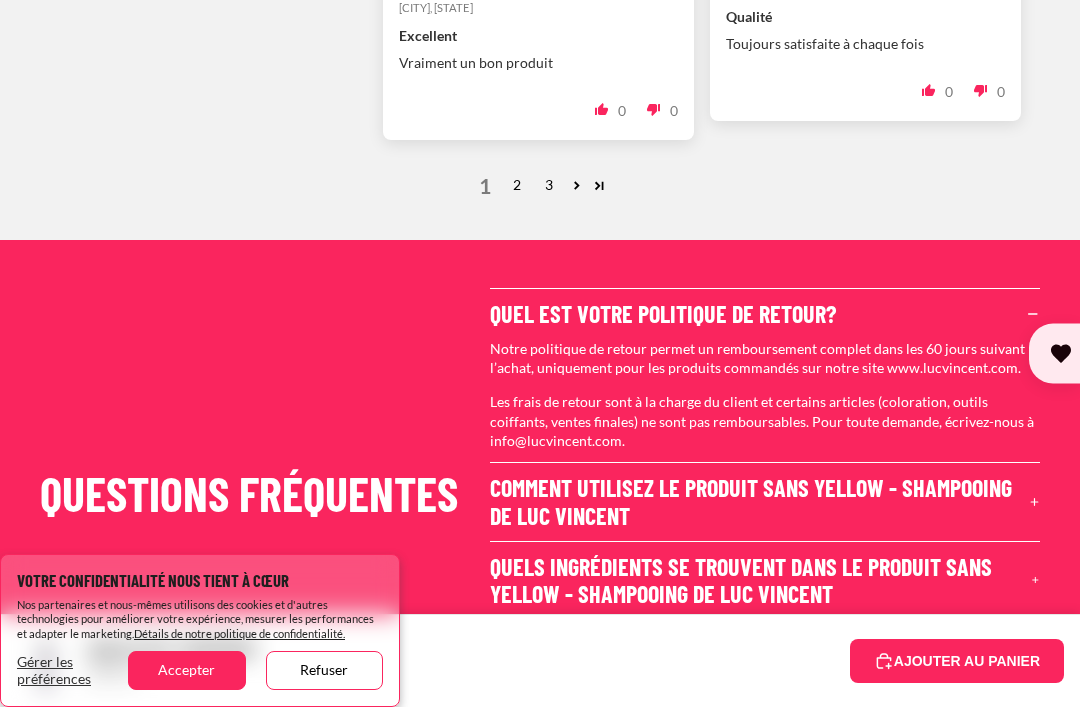 click on "Comment utilisez le produit Sans Yellow - Shampooing de Luc Vincent" at bounding box center [765, 502] 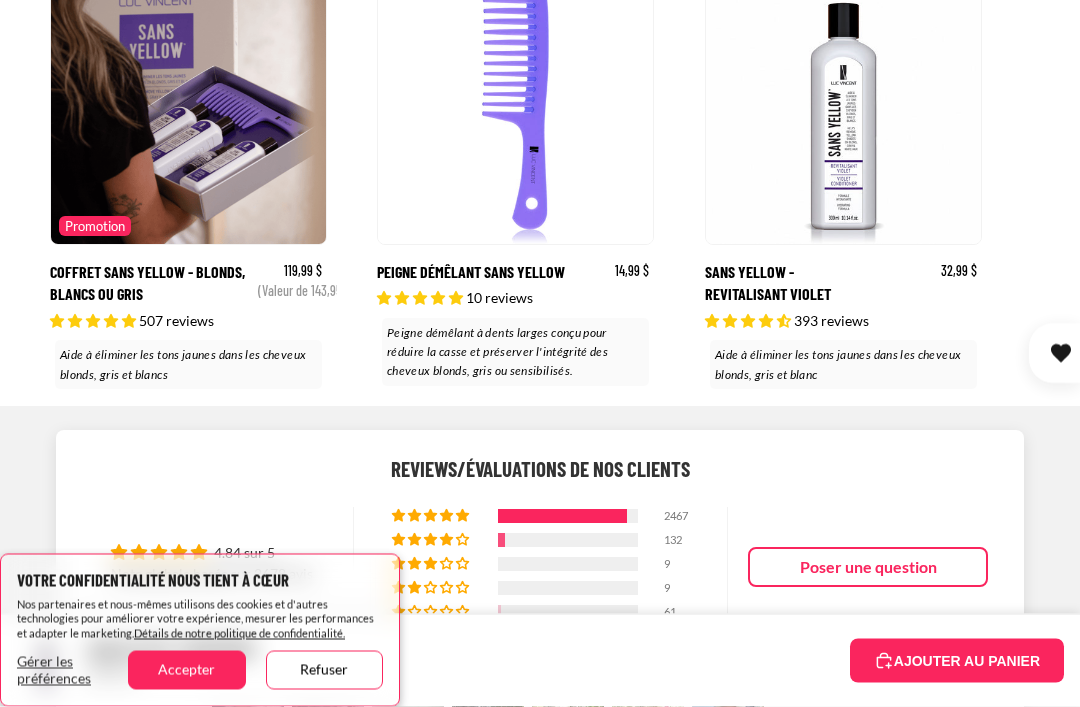 scroll, scrollTop: 4797, scrollLeft: 0, axis: vertical 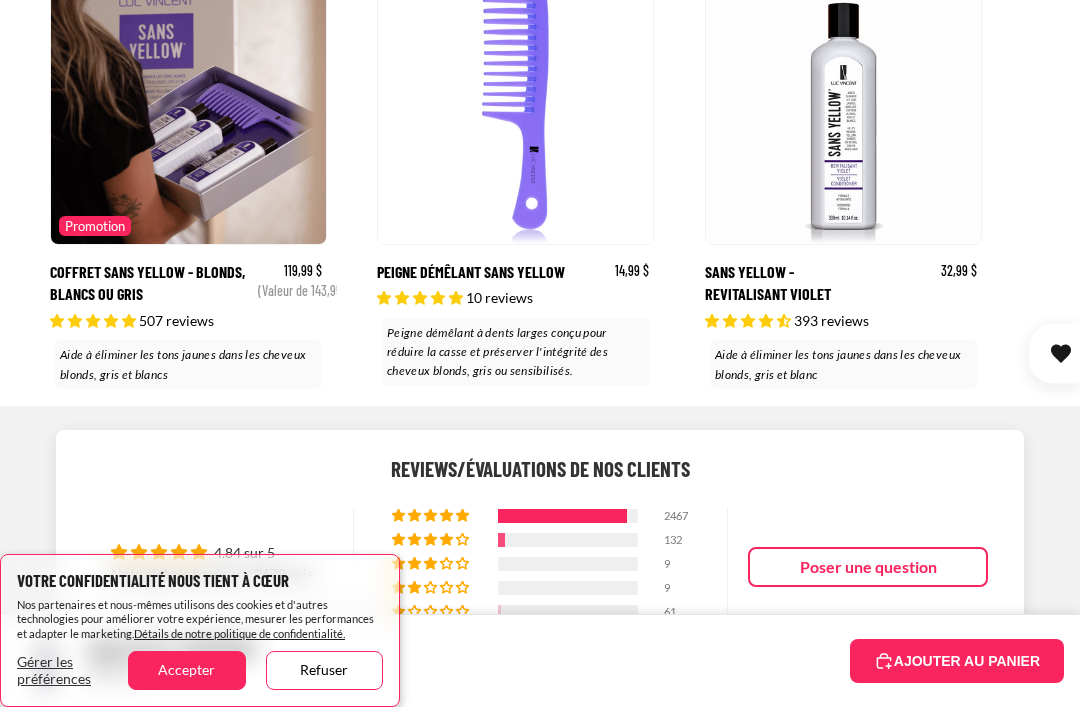 click at bounding box center [568, 612] 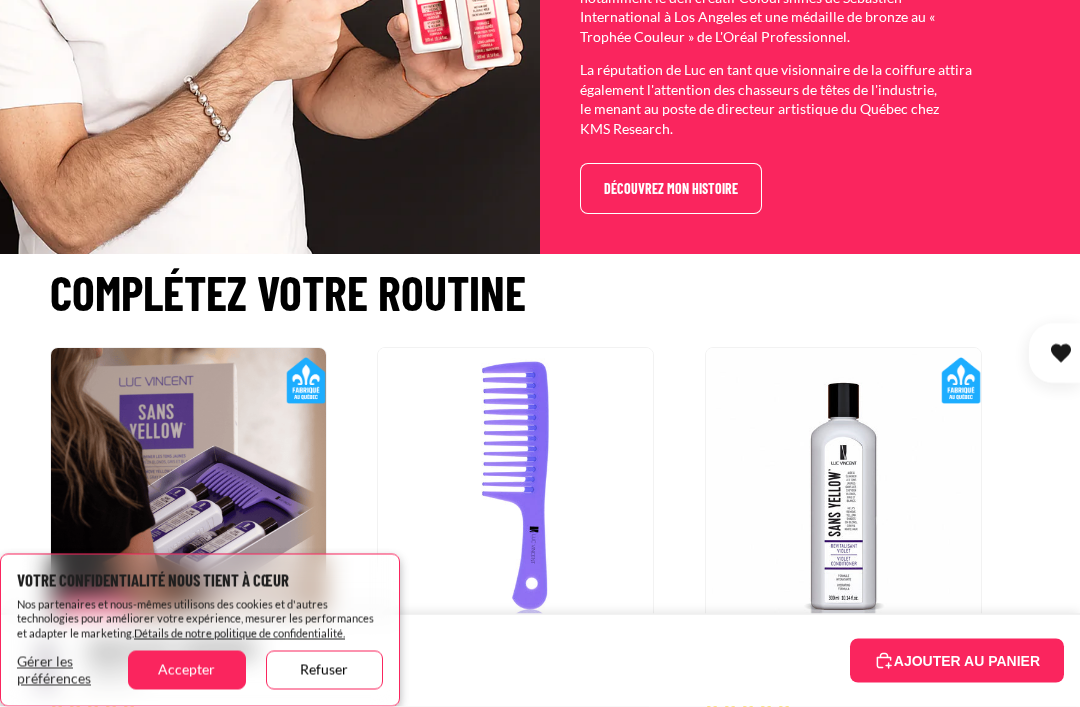 scroll, scrollTop: 4417, scrollLeft: 0, axis: vertical 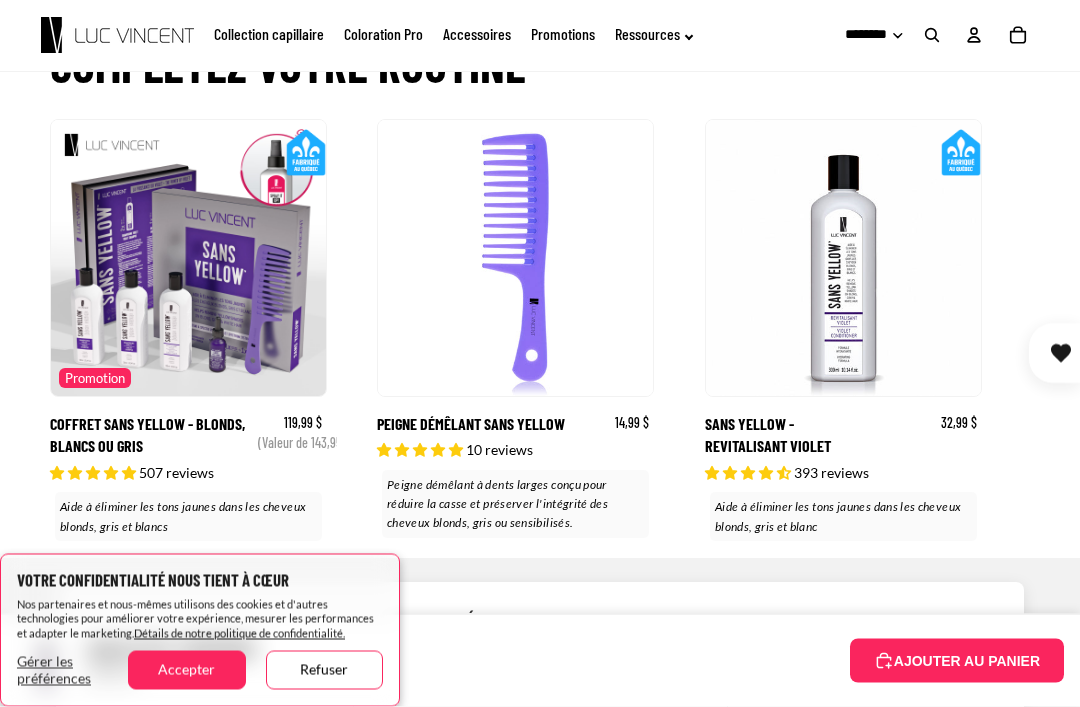 click 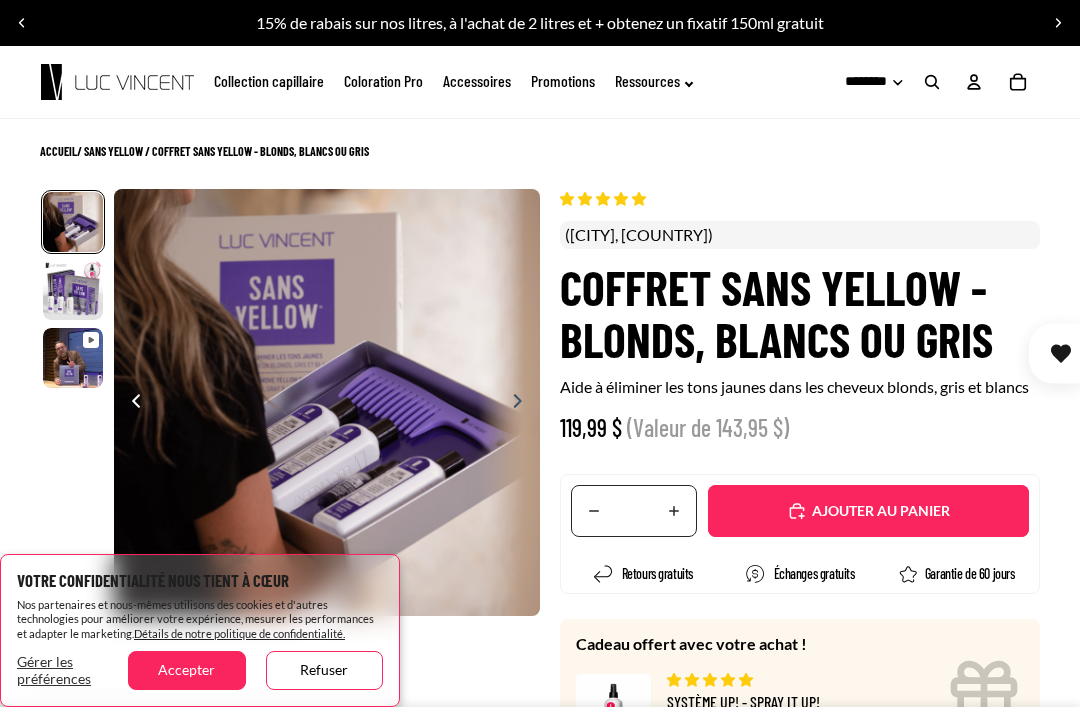 scroll, scrollTop: 0, scrollLeft: 0, axis: both 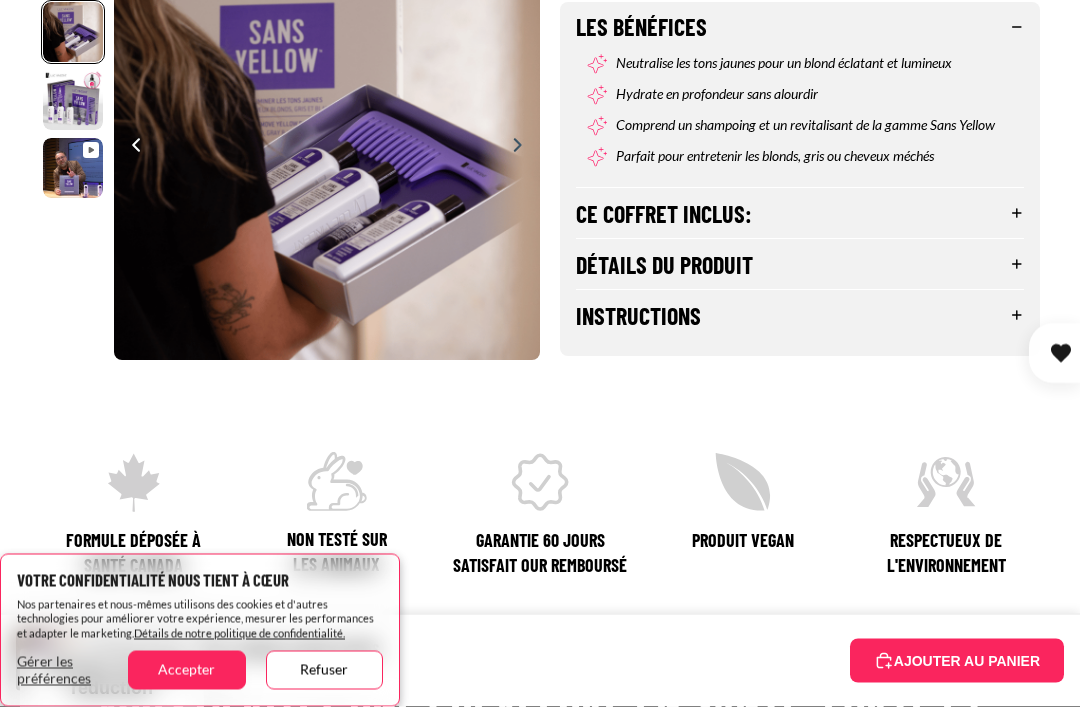 click on "Ce coffret inclus:" at bounding box center [800, 214] 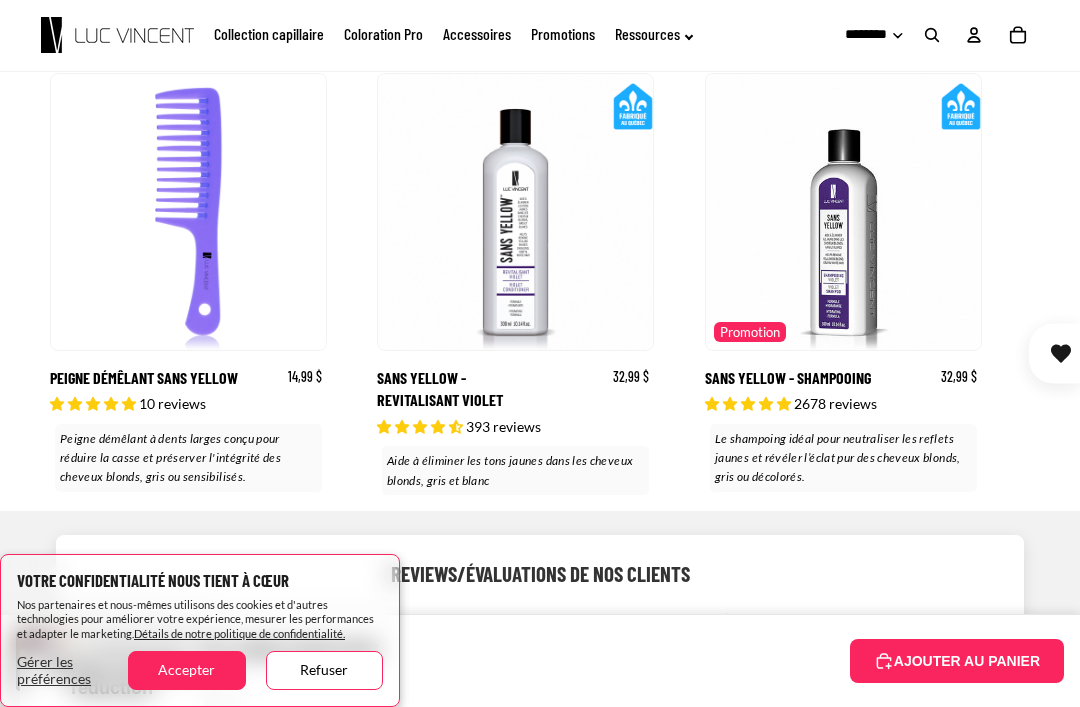 scroll, scrollTop: 6542, scrollLeft: 0, axis: vertical 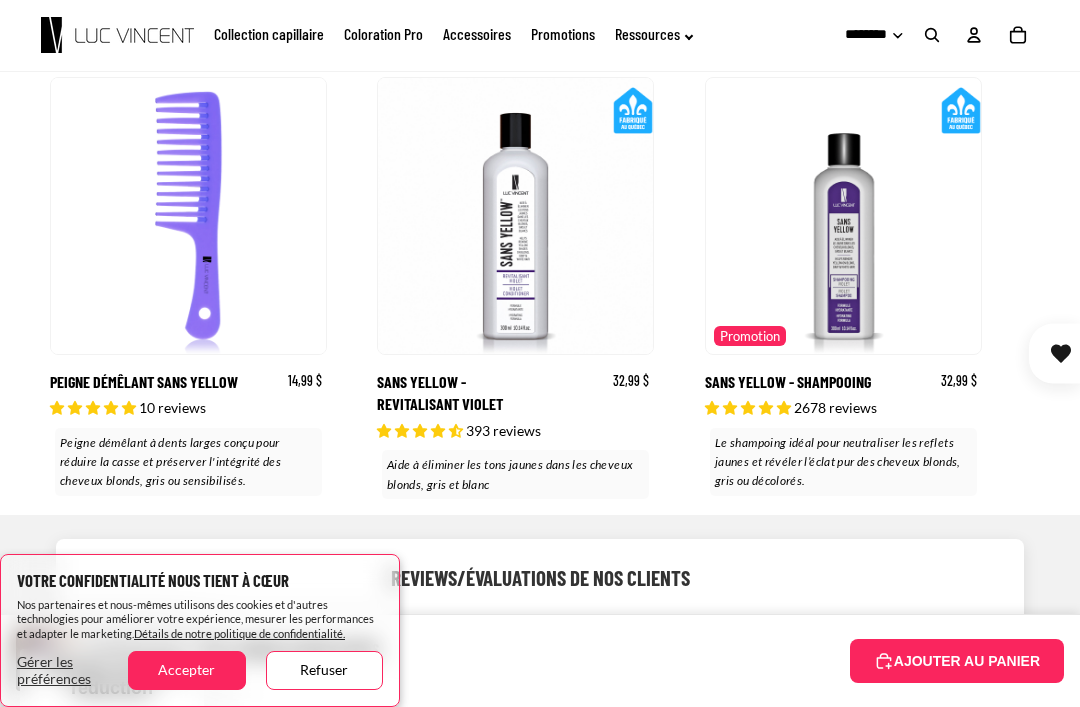 click on "Promotion" at bounding box center (750, 335) 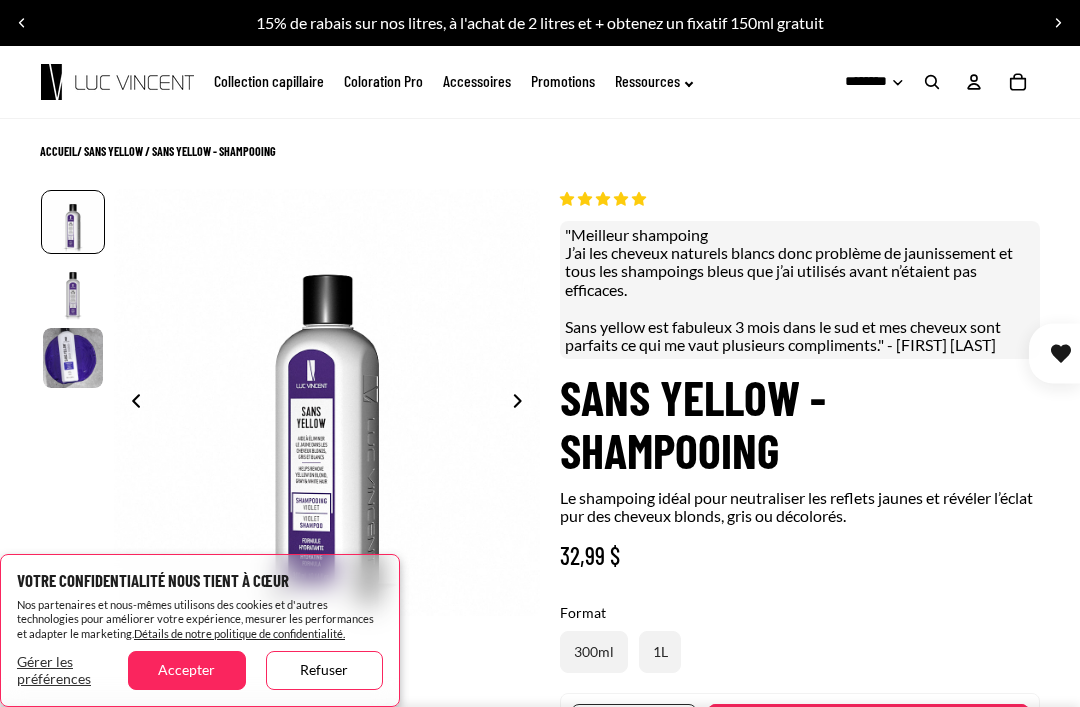 scroll, scrollTop: 0, scrollLeft: 0, axis: both 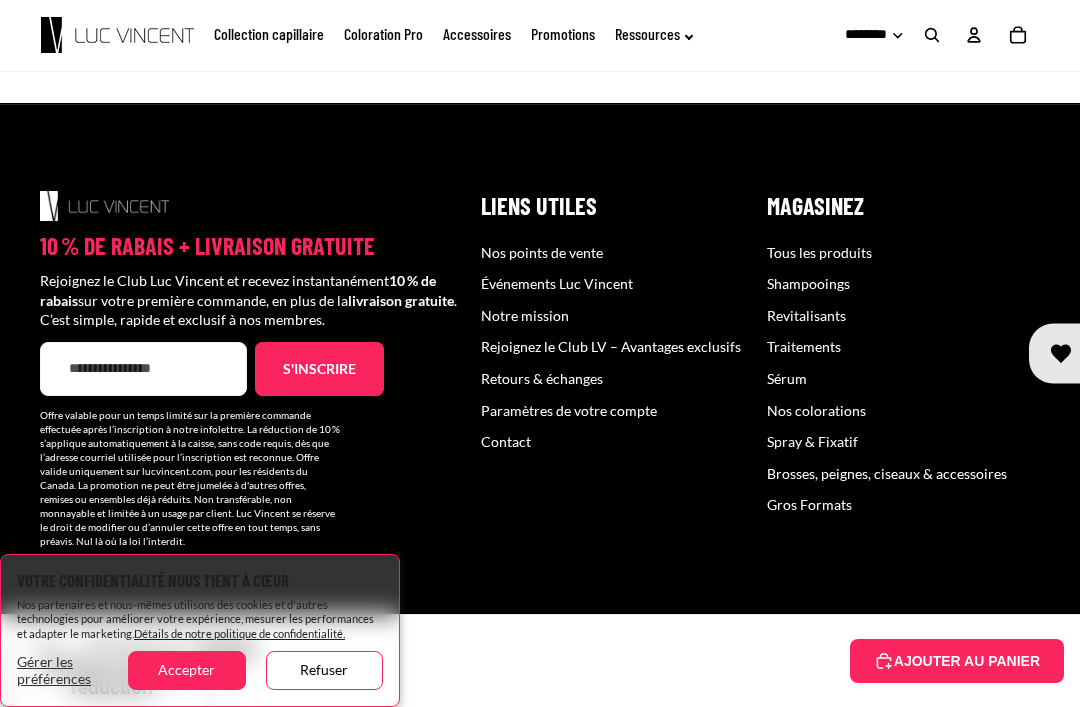 click on "Nos points de vente" at bounding box center (542, 252) 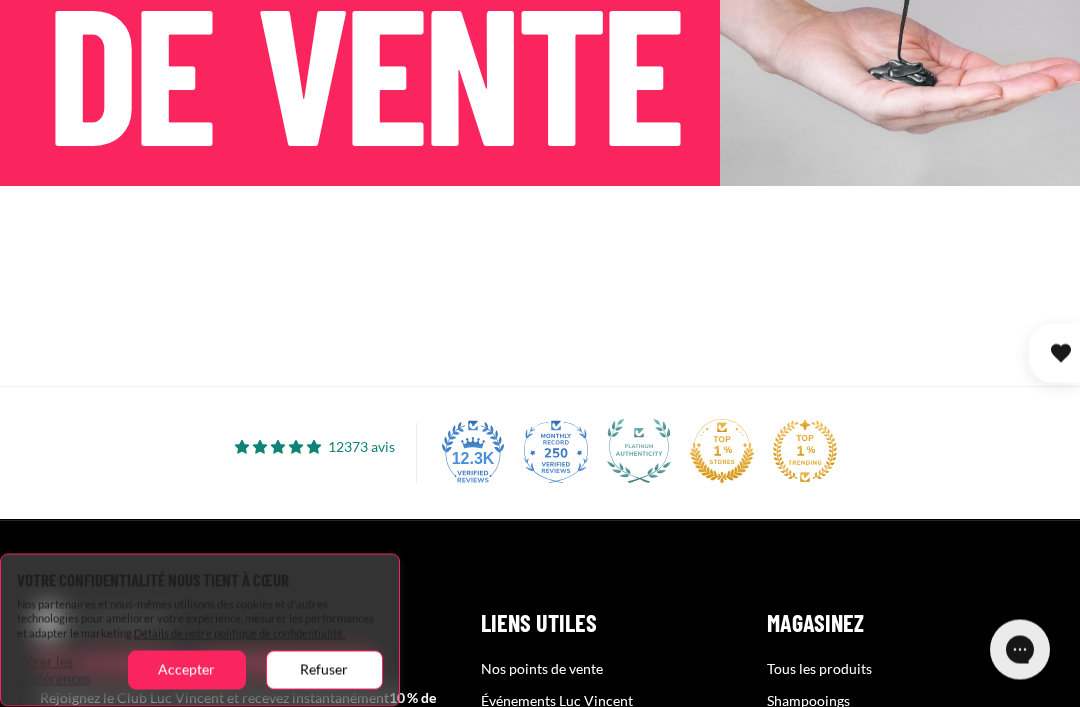 scroll, scrollTop: 368, scrollLeft: 0, axis: vertical 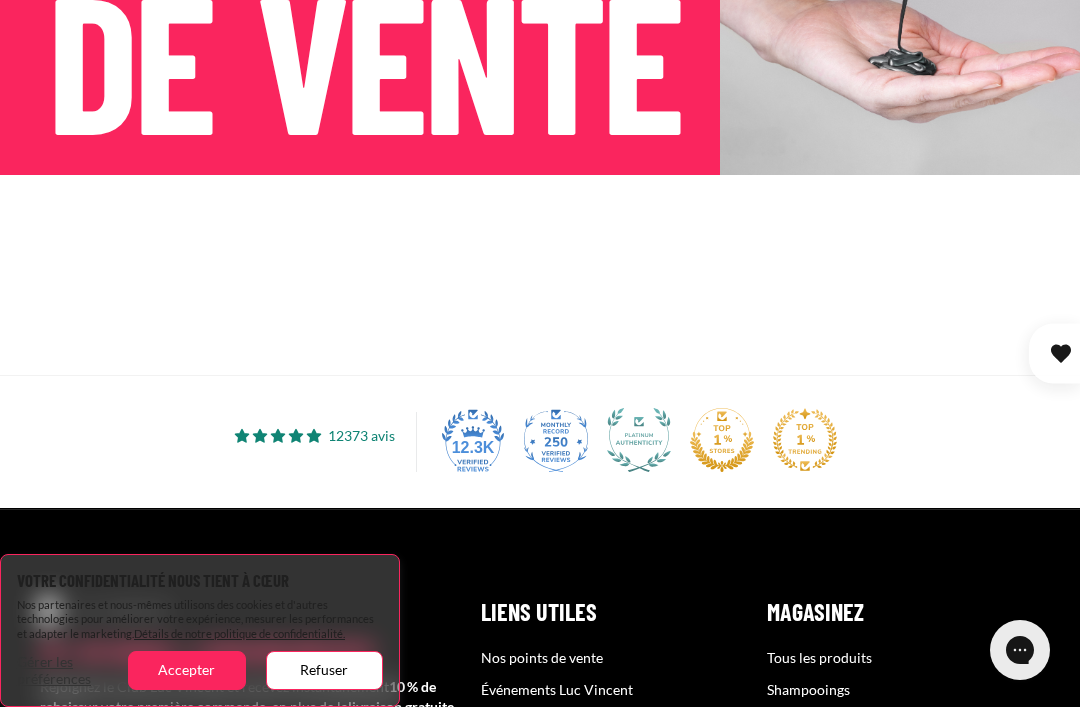 click at bounding box center [540, 275] 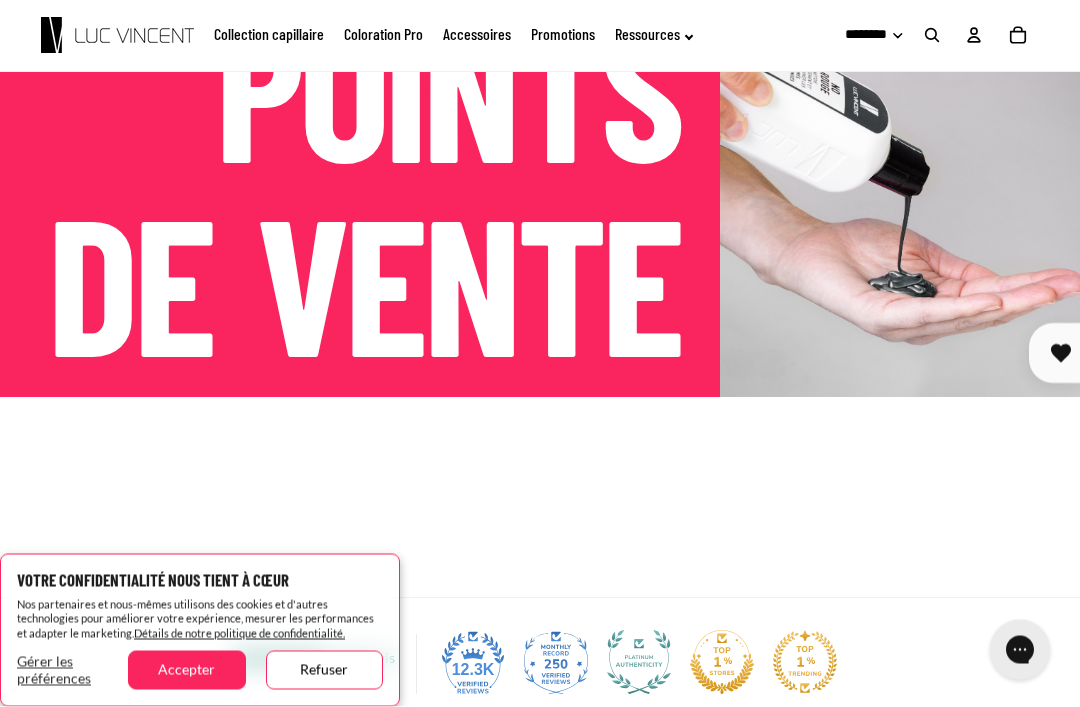 scroll, scrollTop: 0, scrollLeft: 0, axis: both 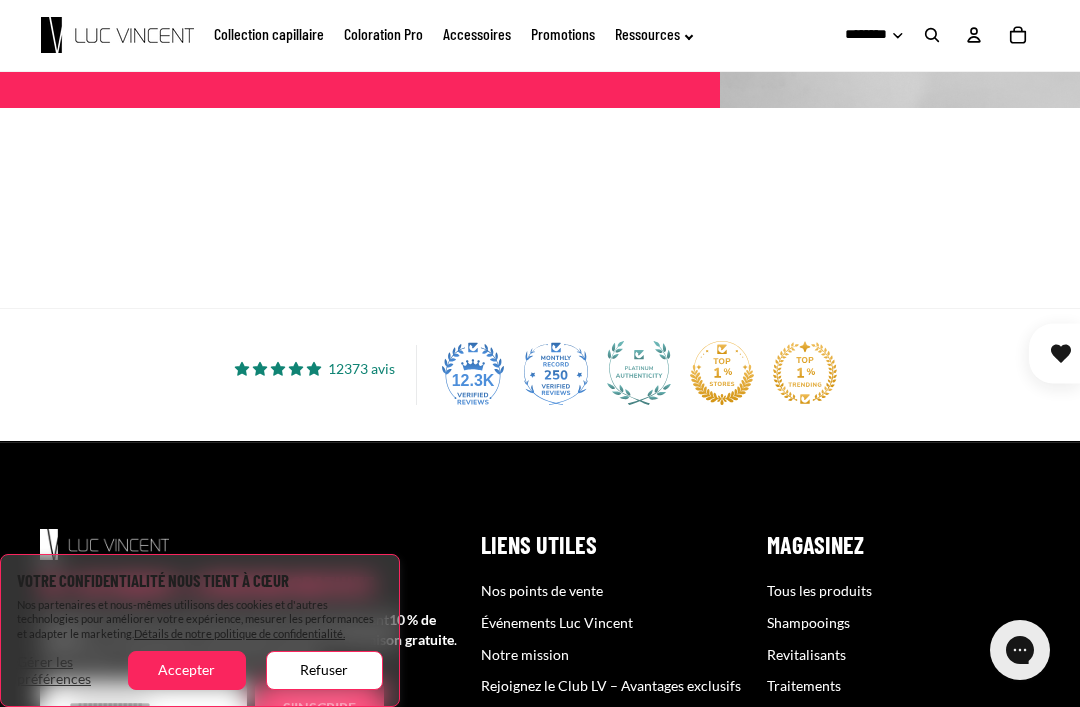 click at bounding box center [540, 208] 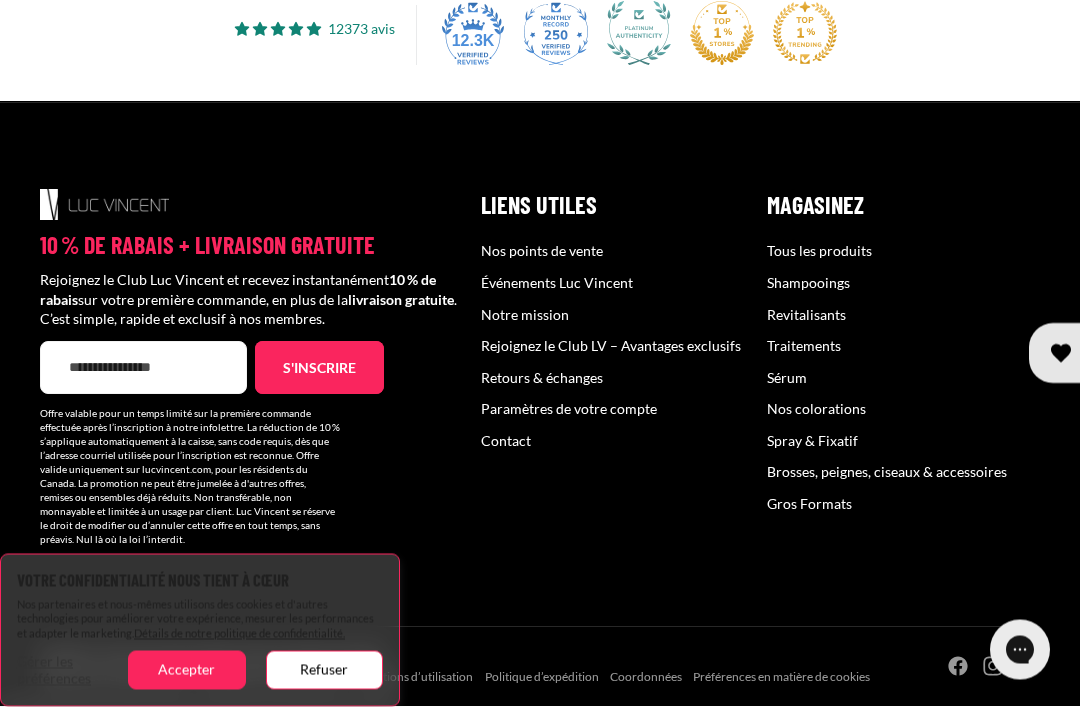 scroll, scrollTop: 900, scrollLeft: 0, axis: vertical 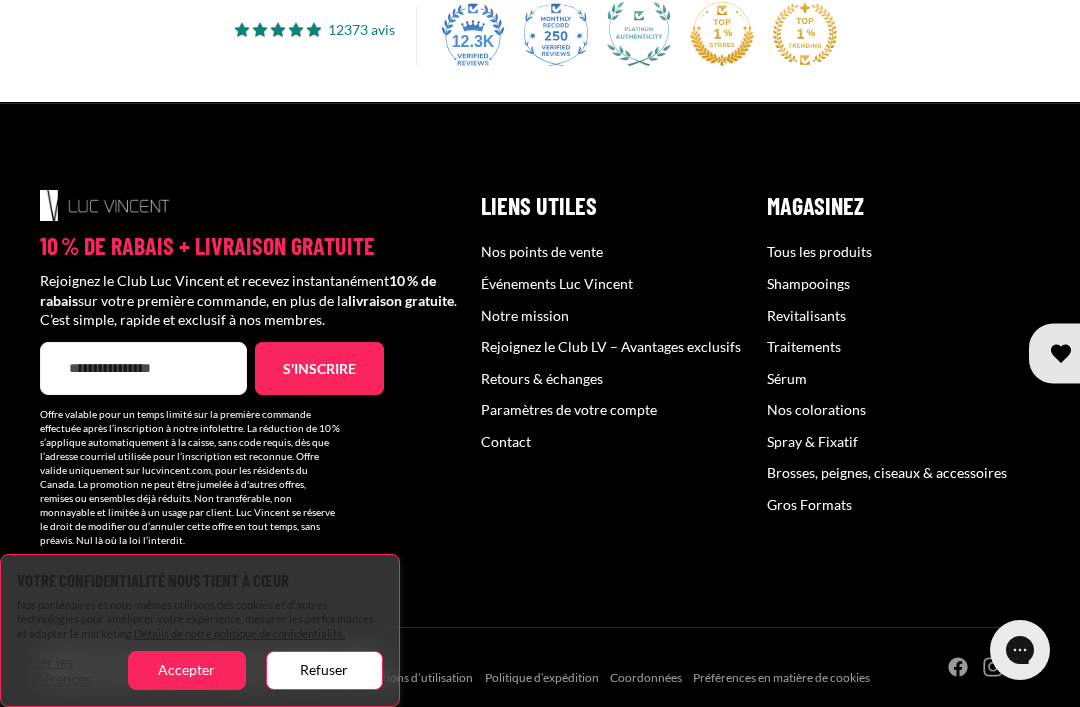 click at bounding box center (540, -131) 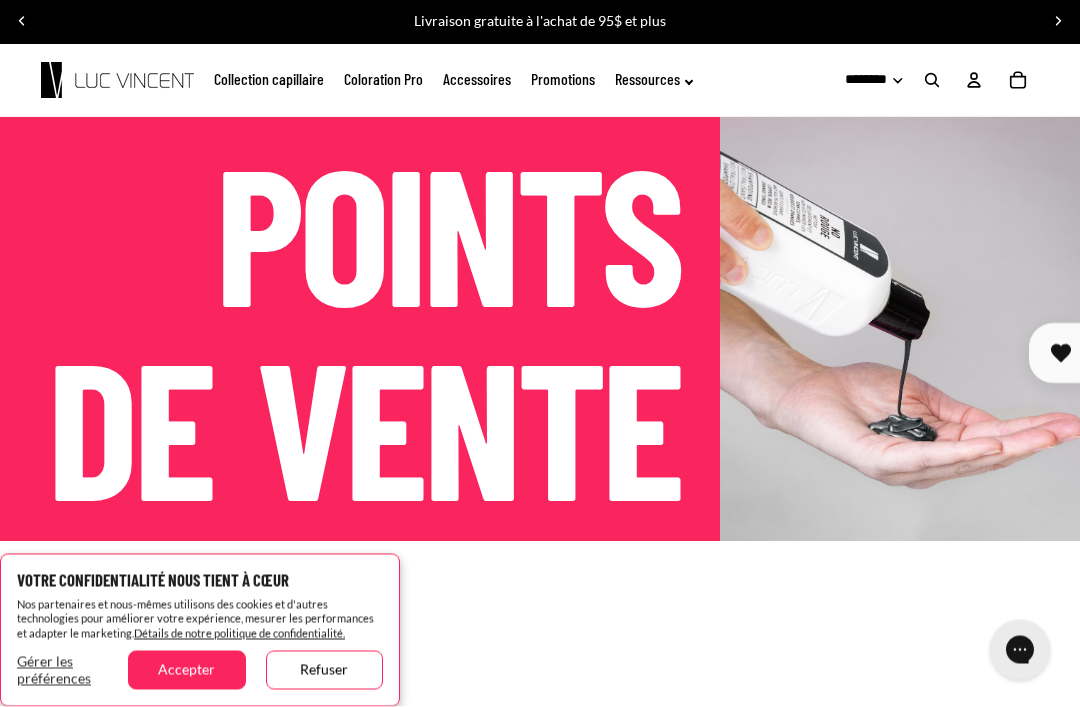 scroll, scrollTop: 0, scrollLeft: 0, axis: both 